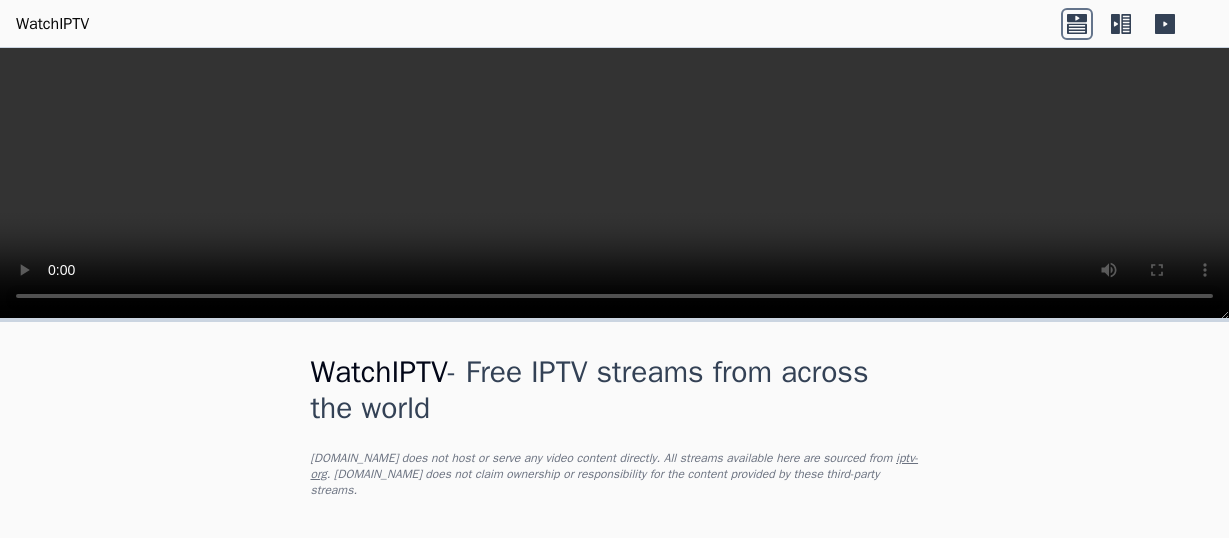 scroll, scrollTop: 0, scrollLeft: 0, axis: both 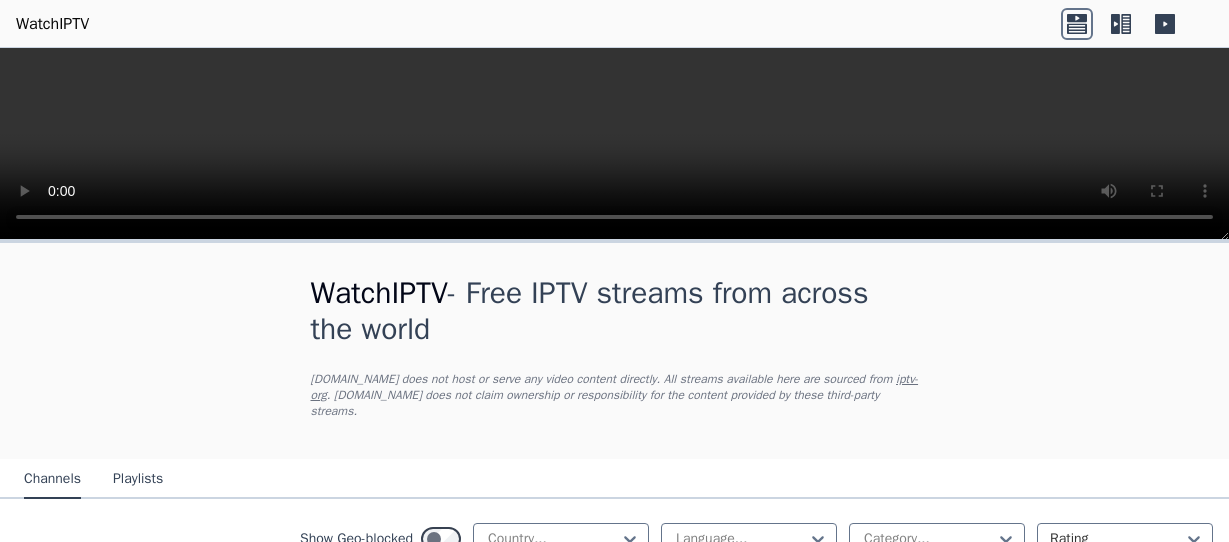 type 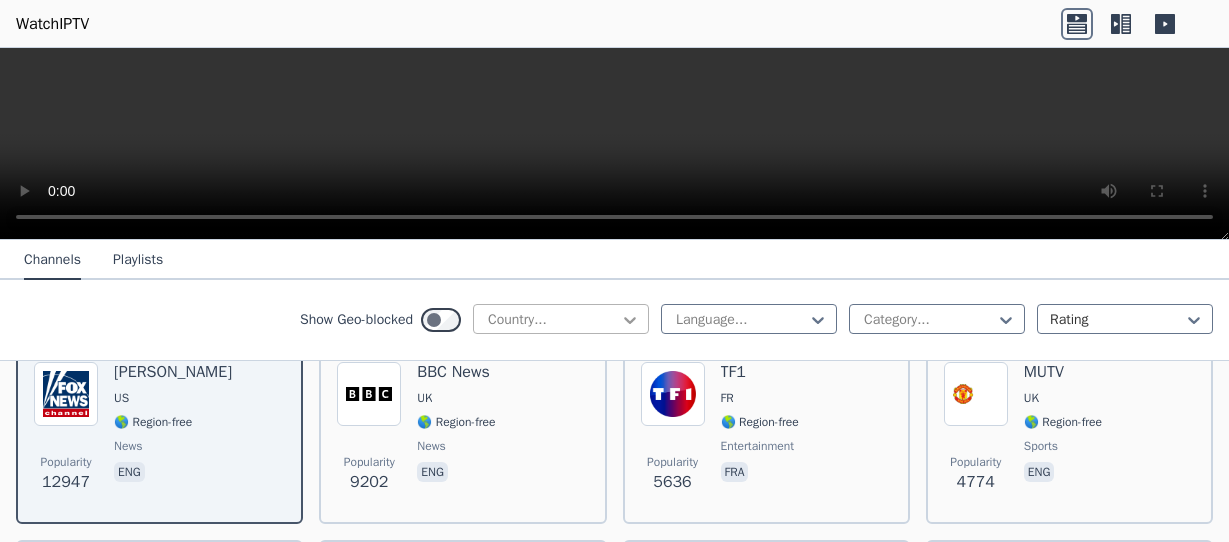 click 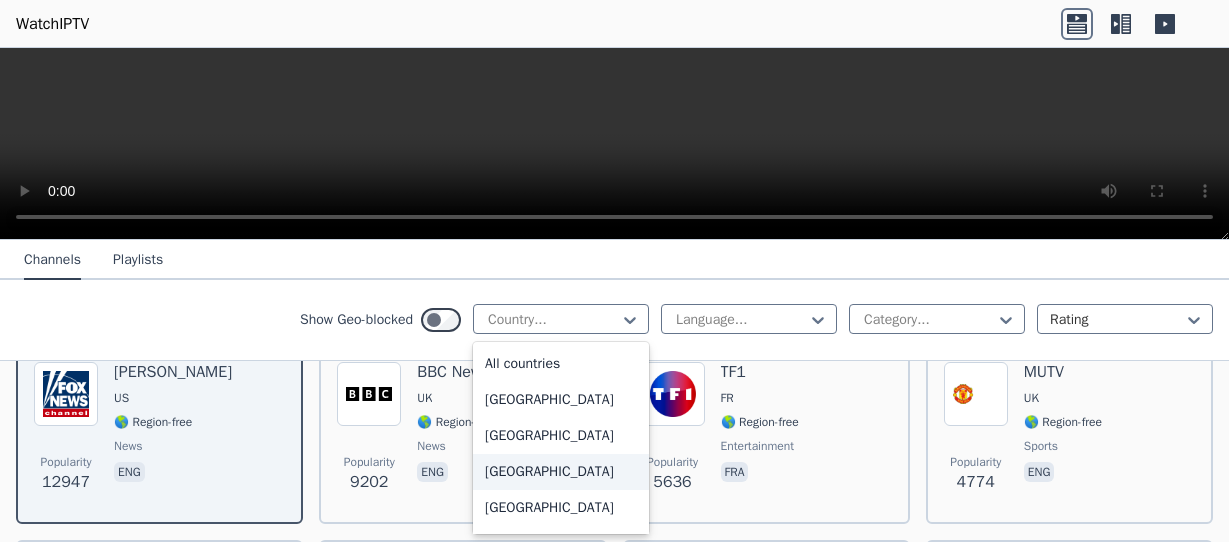 click on "[GEOGRAPHIC_DATA]" at bounding box center [561, 472] 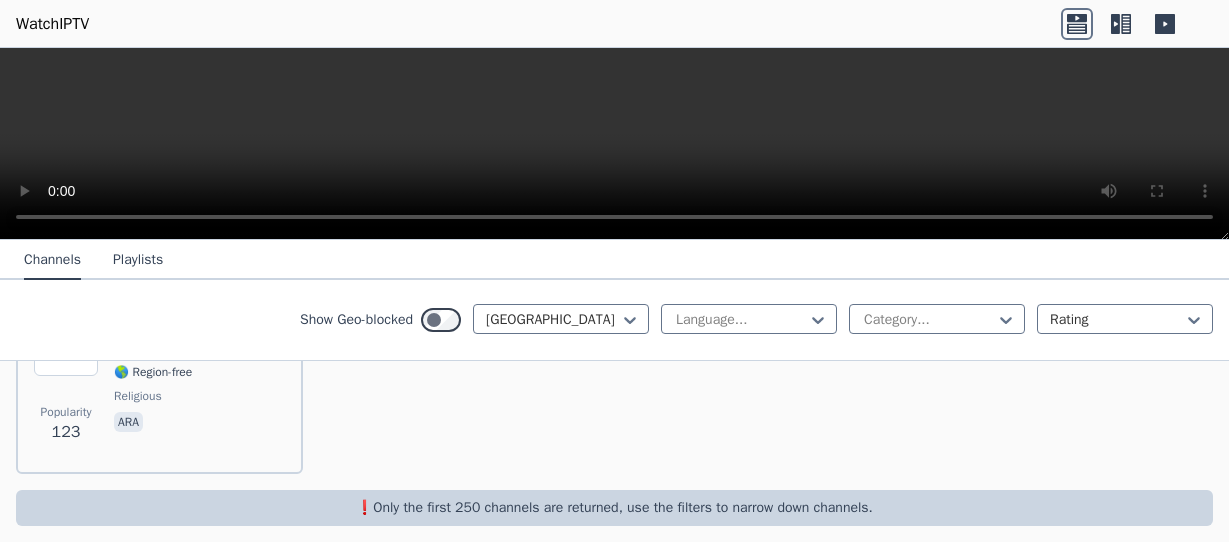 scroll, scrollTop: 176, scrollLeft: 0, axis: vertical 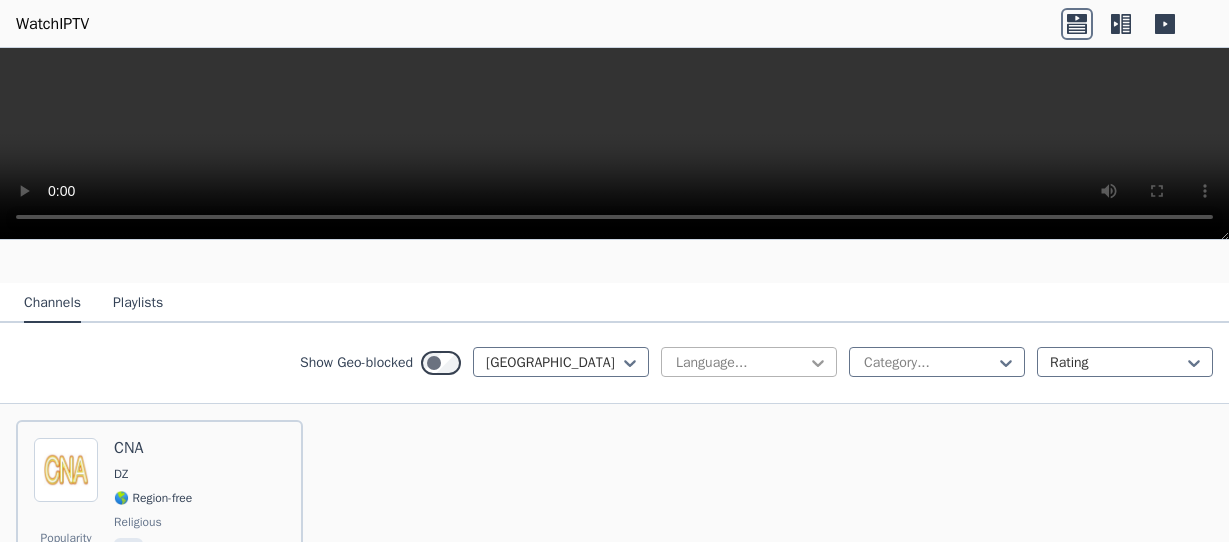 click 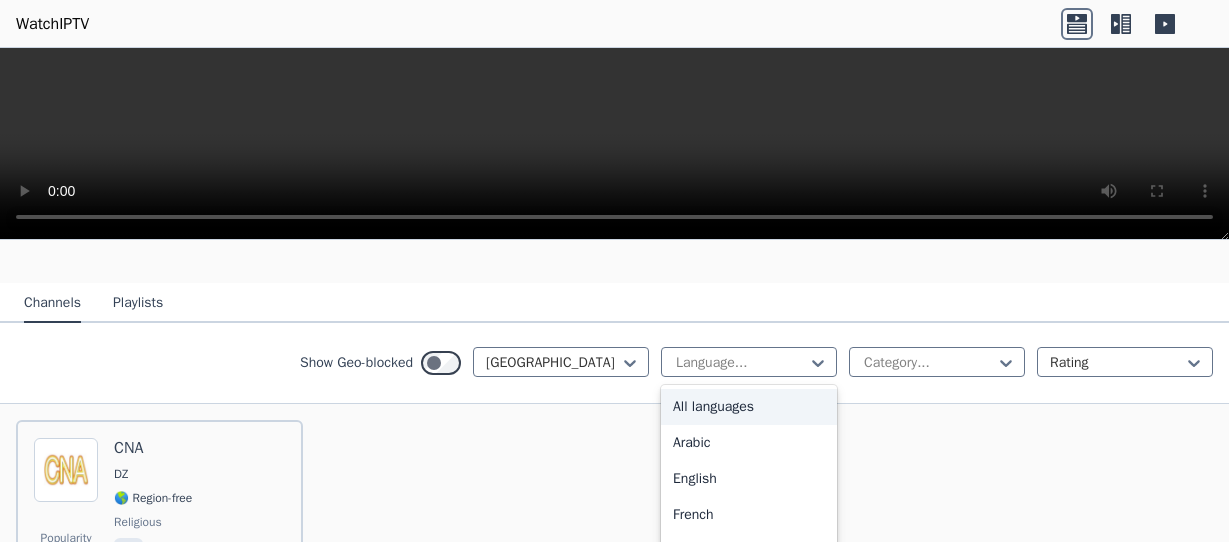click on "All languages" at bounding box center (749, 407) 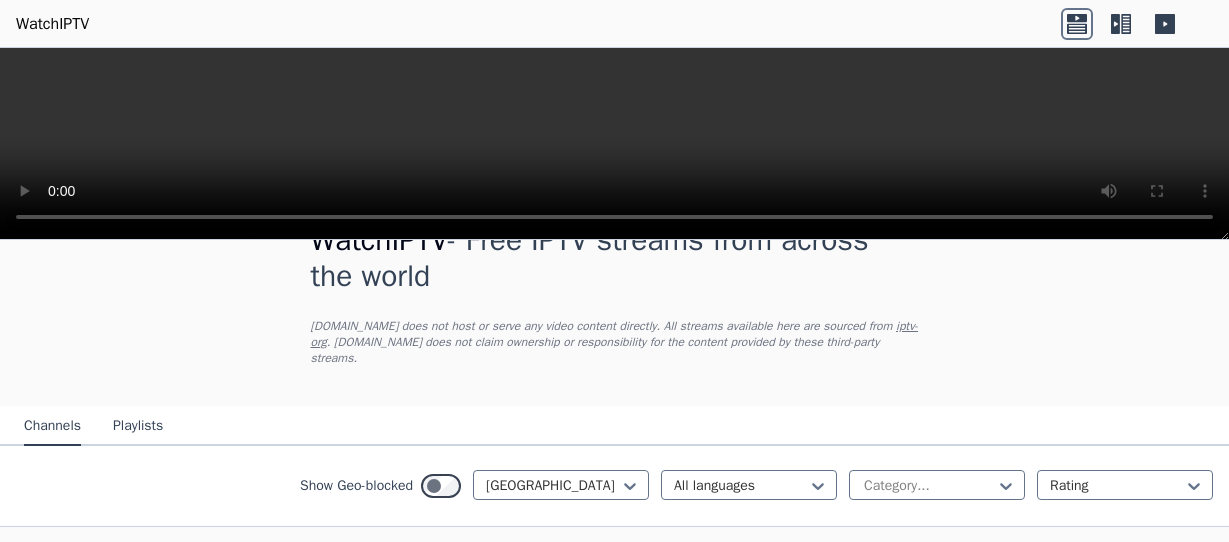 scroll, scrollTop: 50, scrollLeft: 0, axis: vertical 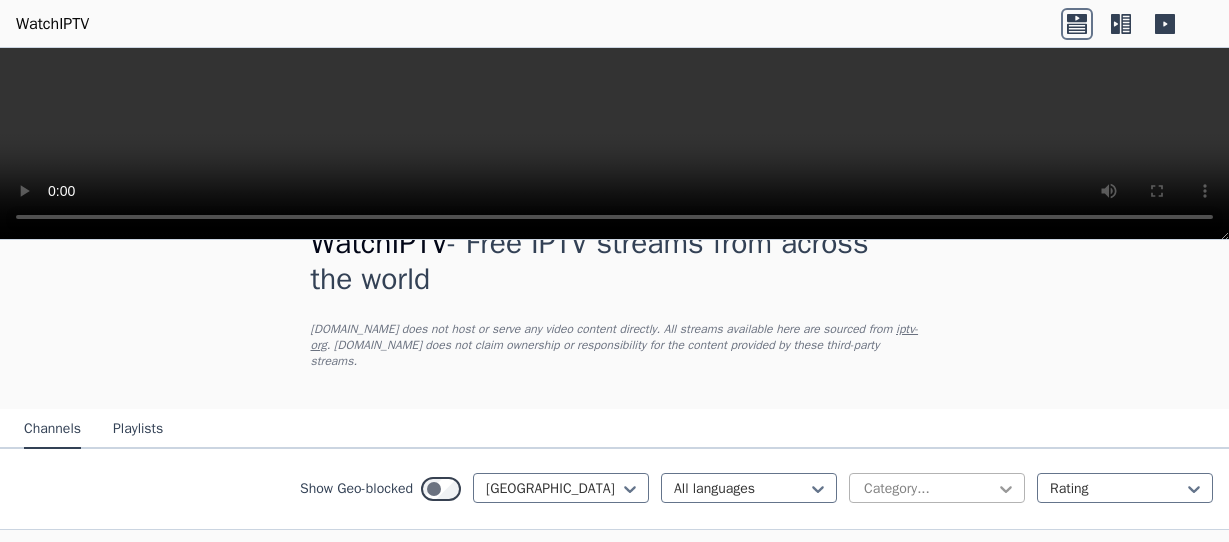 click 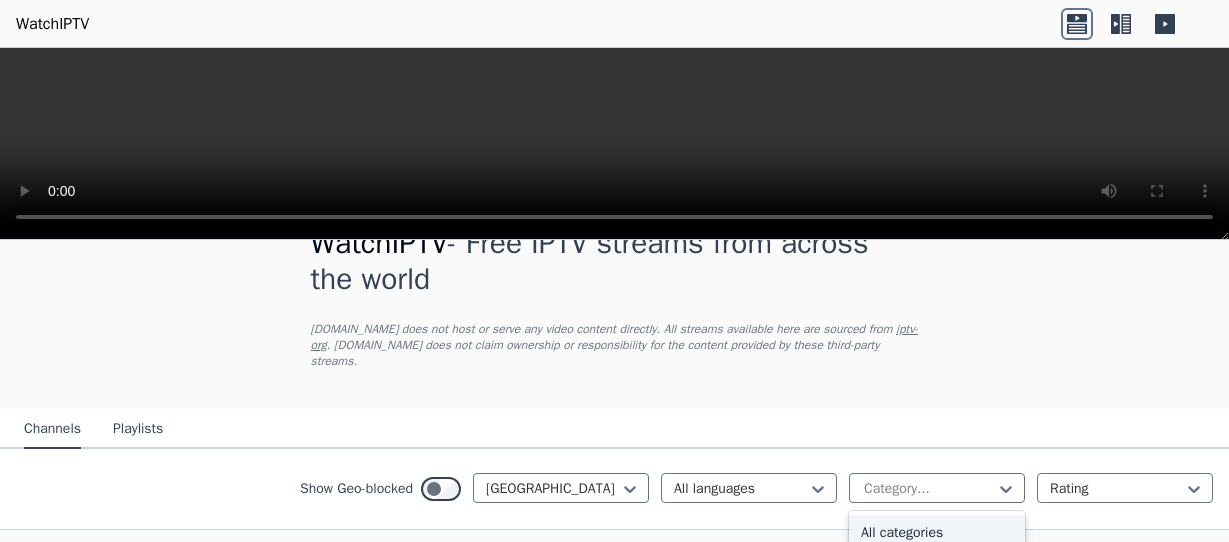 click on "All categories" at bounding box center (937, 533) 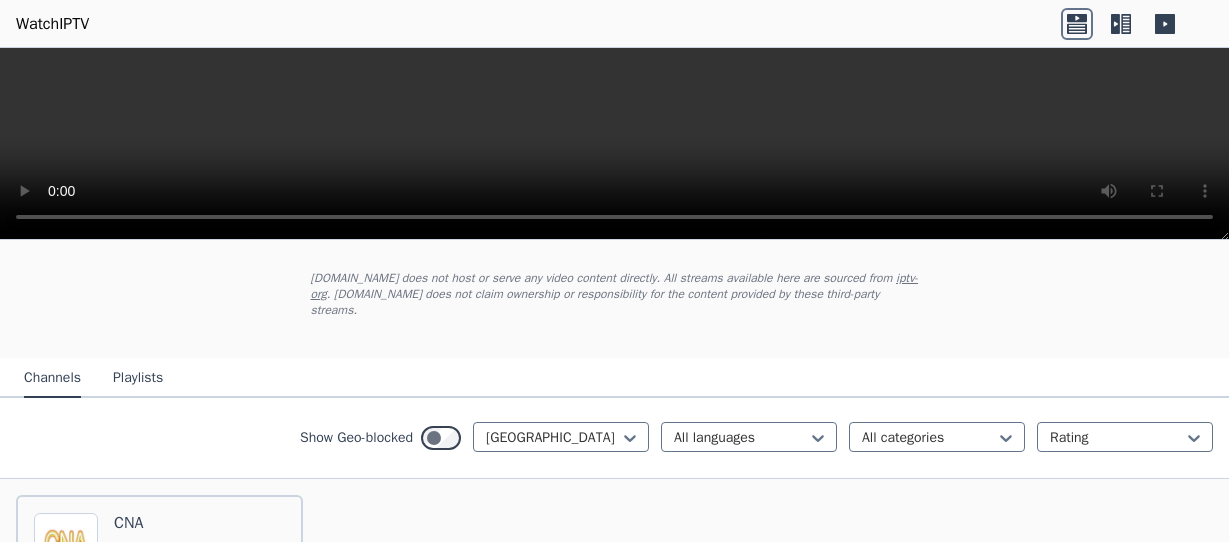 scroll, scrollTop: 136, scrollLeft: 0, axis: vertical 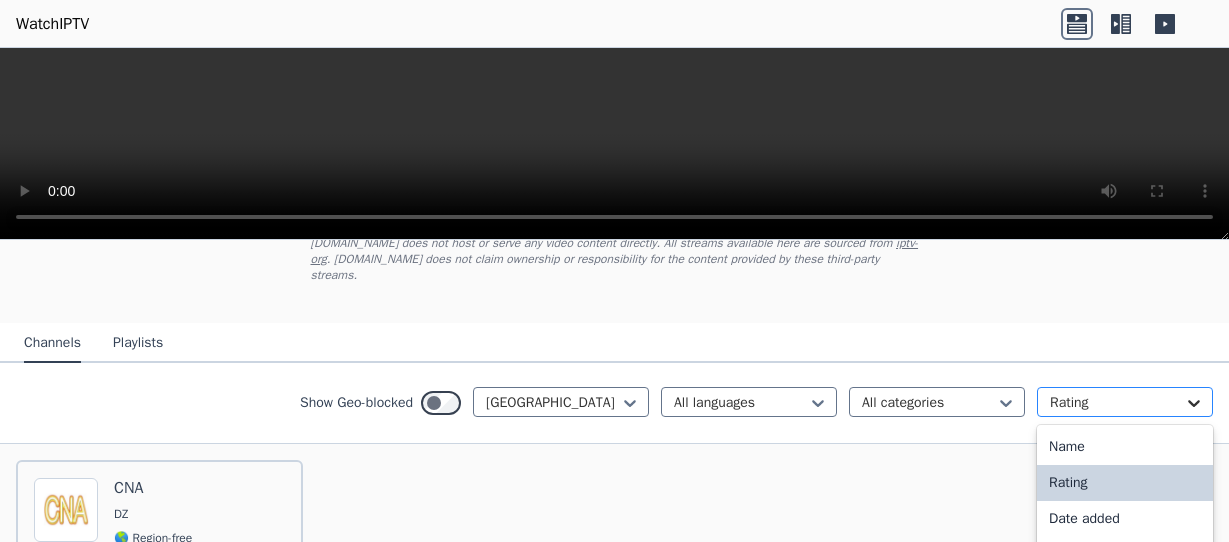 click 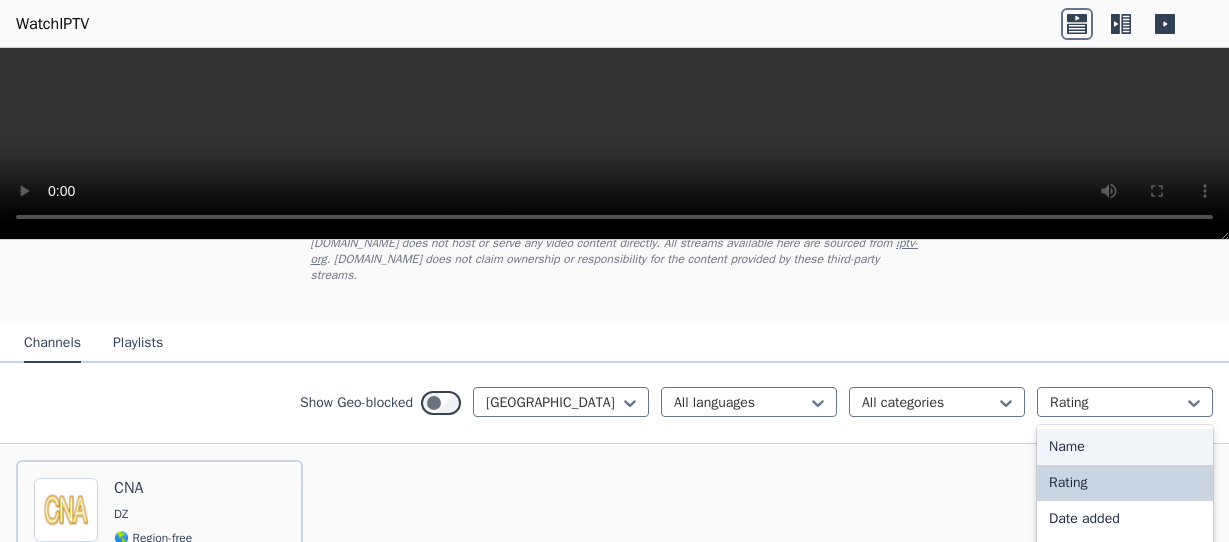 click on "Name" at bounding box center [1125, 447] 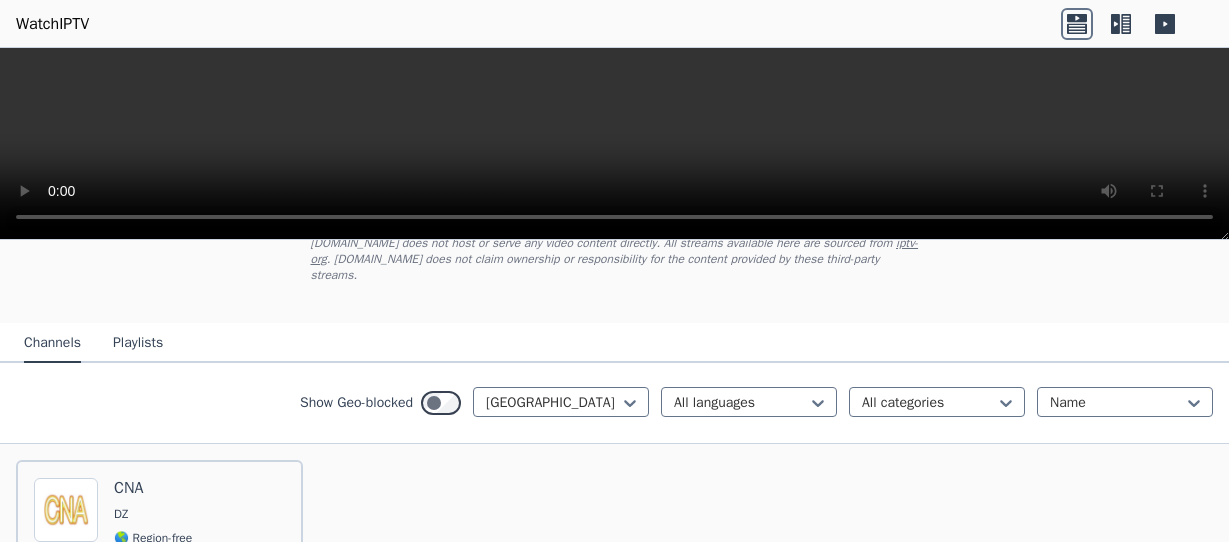 click on "Show Geo-blocked" at bounding box center (356, 403) 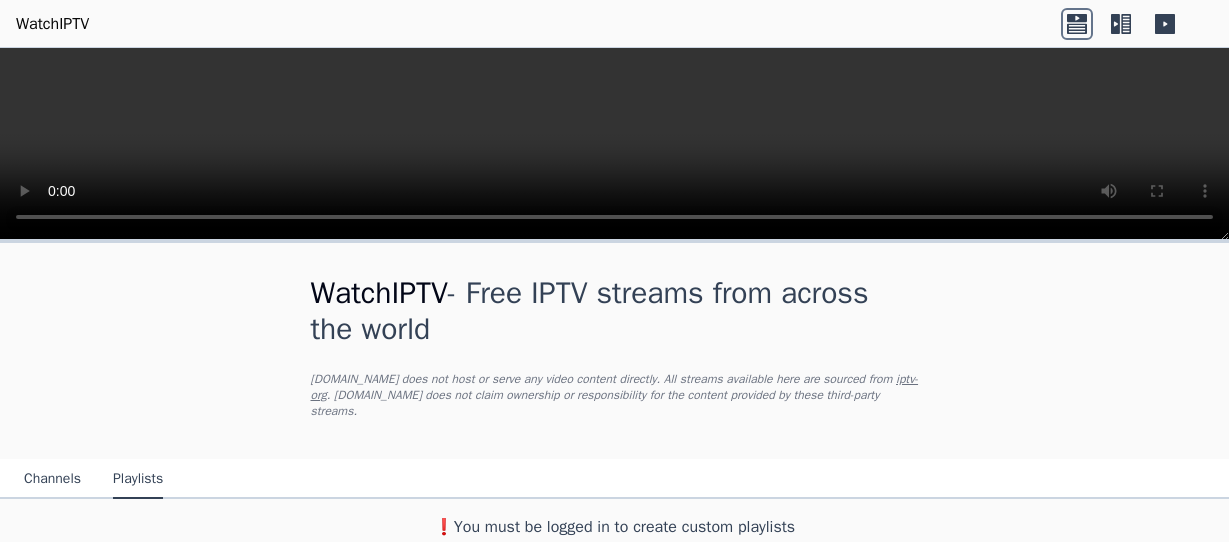 click on "Channels" at bounding box center (52, 480) 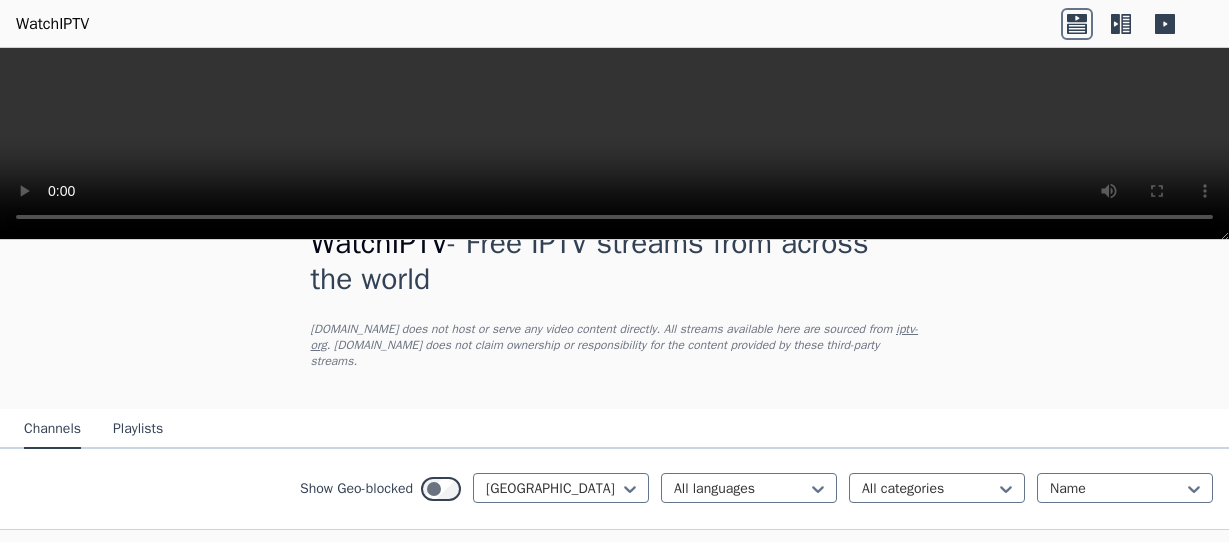 scroll, scrollTop: 176, scrollLeft: 0, axis: vertical 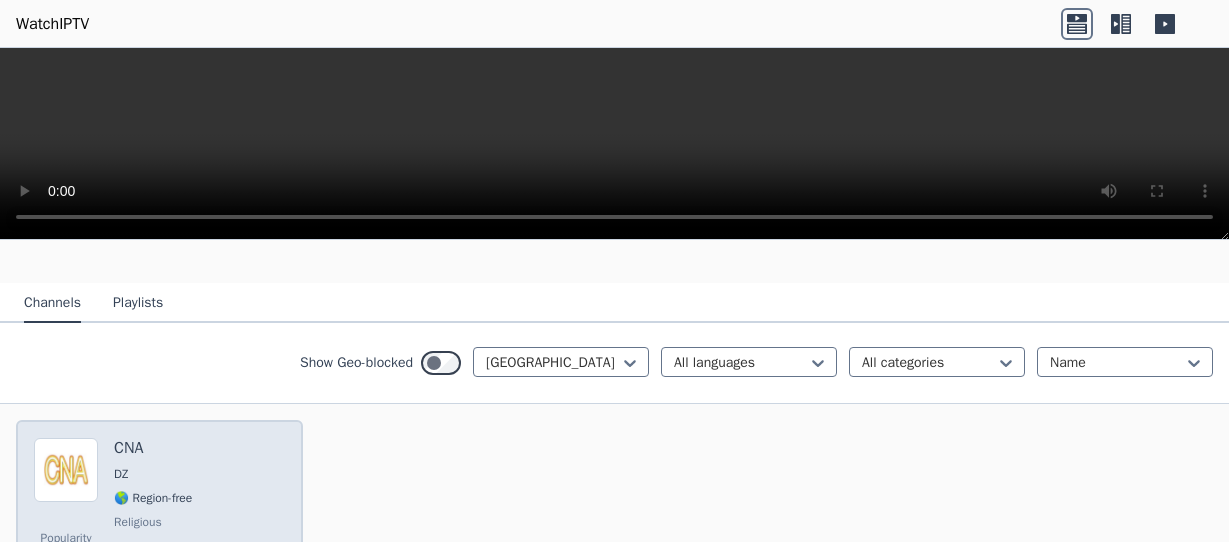 click on "Popularity 123 CNA DZ 🌎 Region-free religious ara" at bounding box center (159, 510) 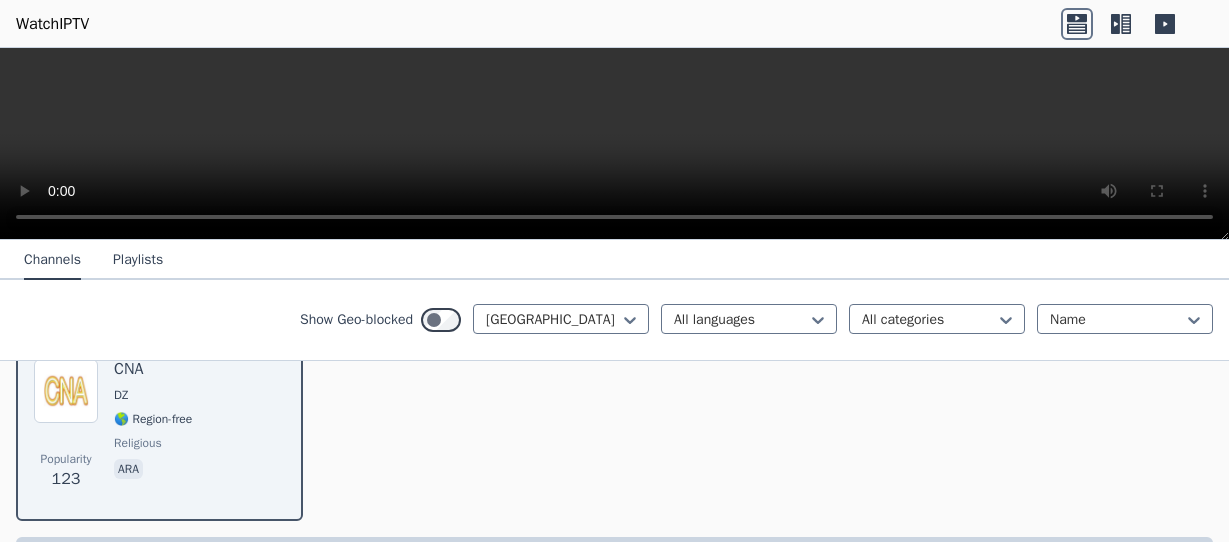 scroll, scrollTop: 302, scrollLeft: 0, axis: vertical 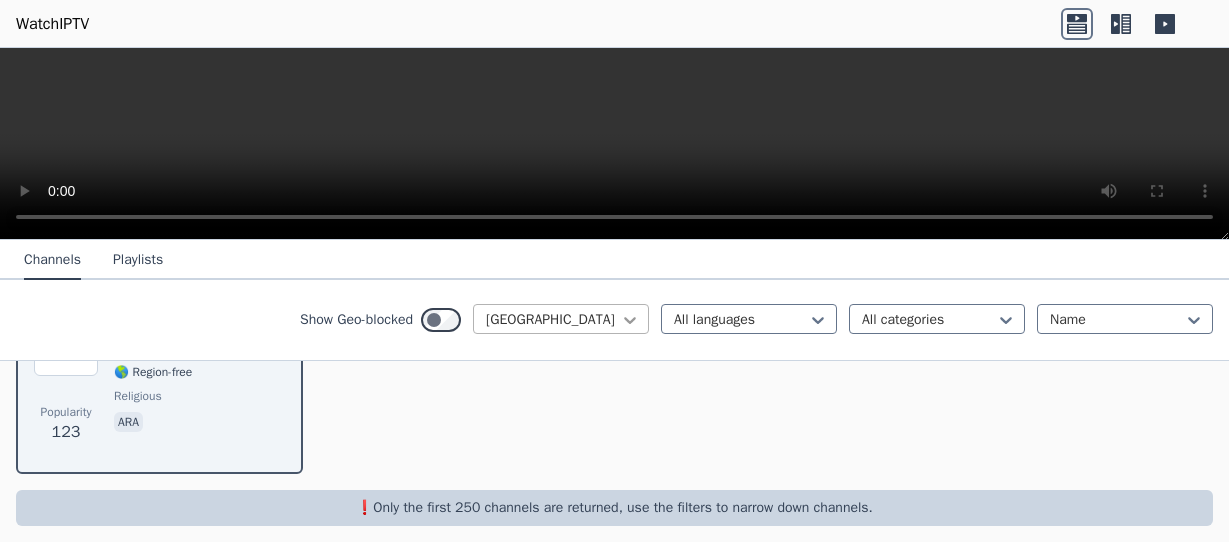 click 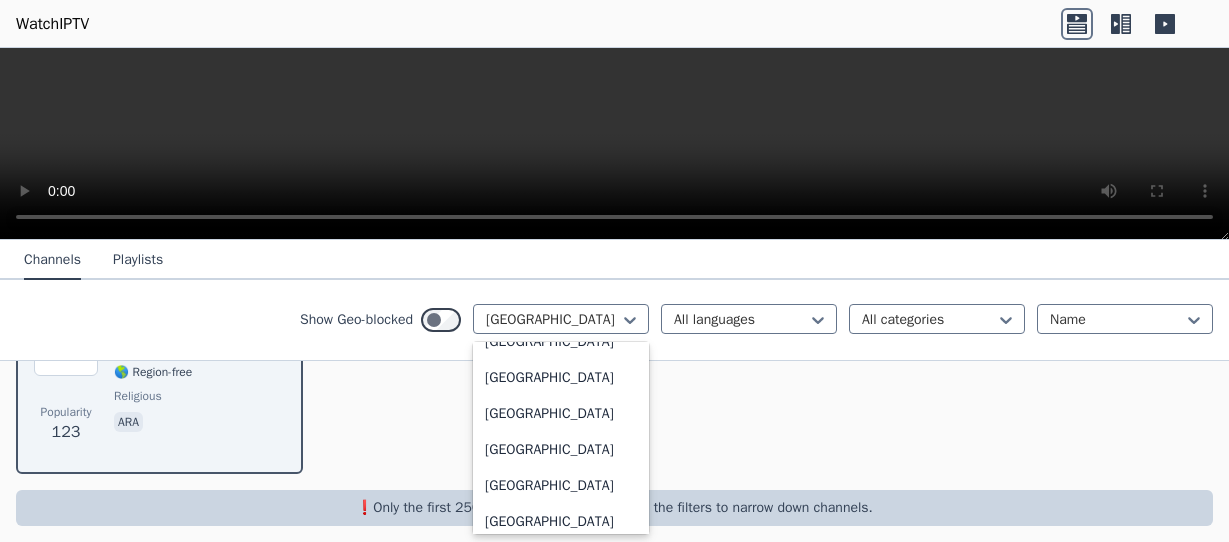 scroll, scrollTop: 518, scrollLeft: 0, axis: vertical 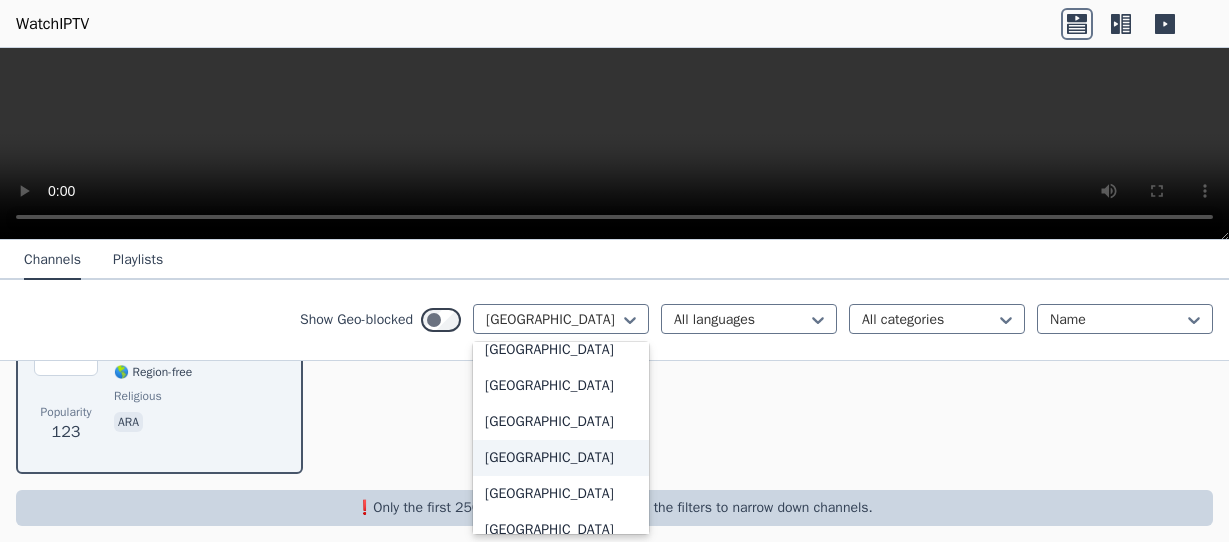 click on "[GEOGRAPHIC_DATA]" at bounding box center (561, 458) 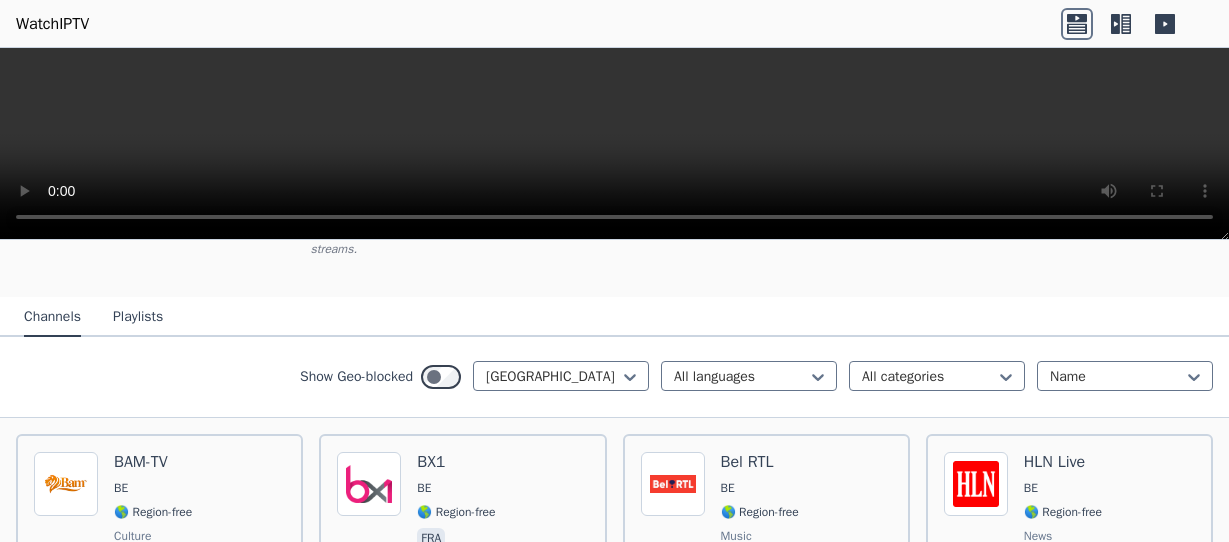 scroll, scrollTop: 252, scrollLeft: 0, axis: vertical 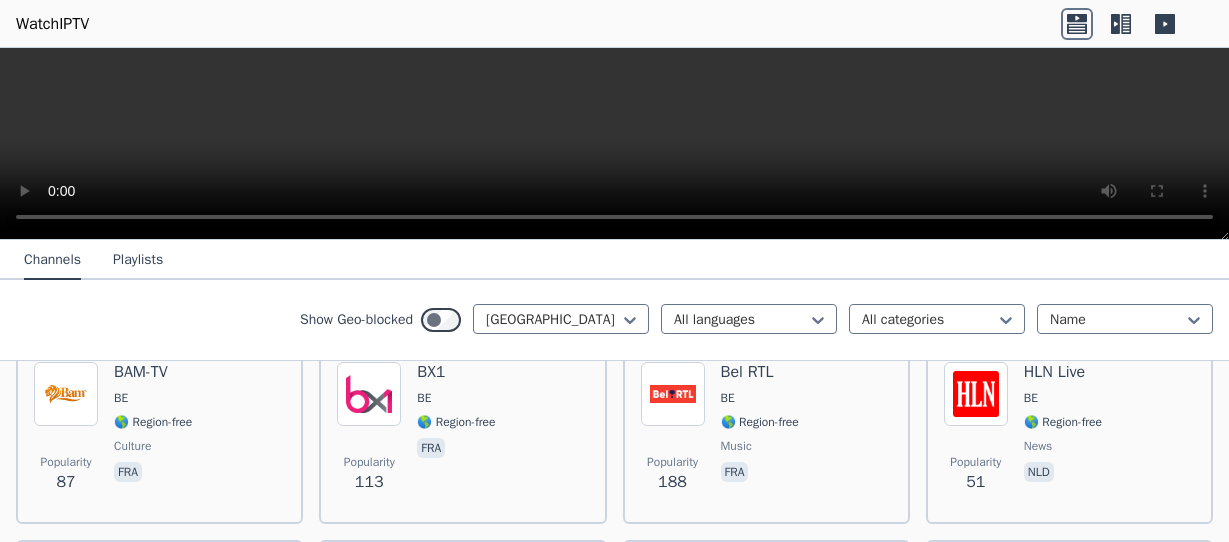click on "Playlists" at bounding box center [138, 261] 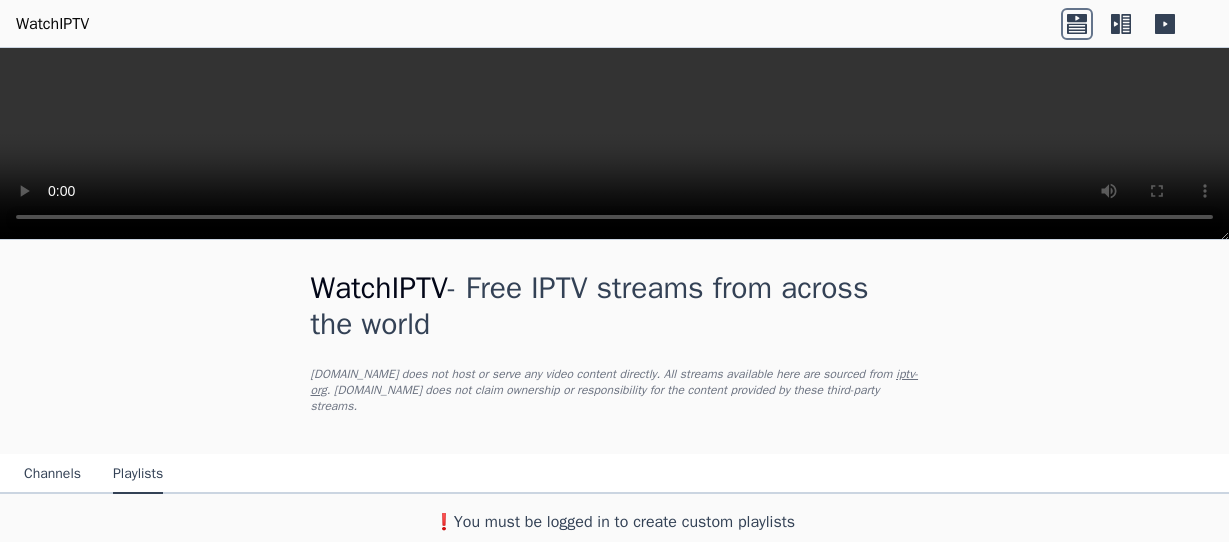 scroll, scrollTop: 0, scrollLeft: 0, axis: both 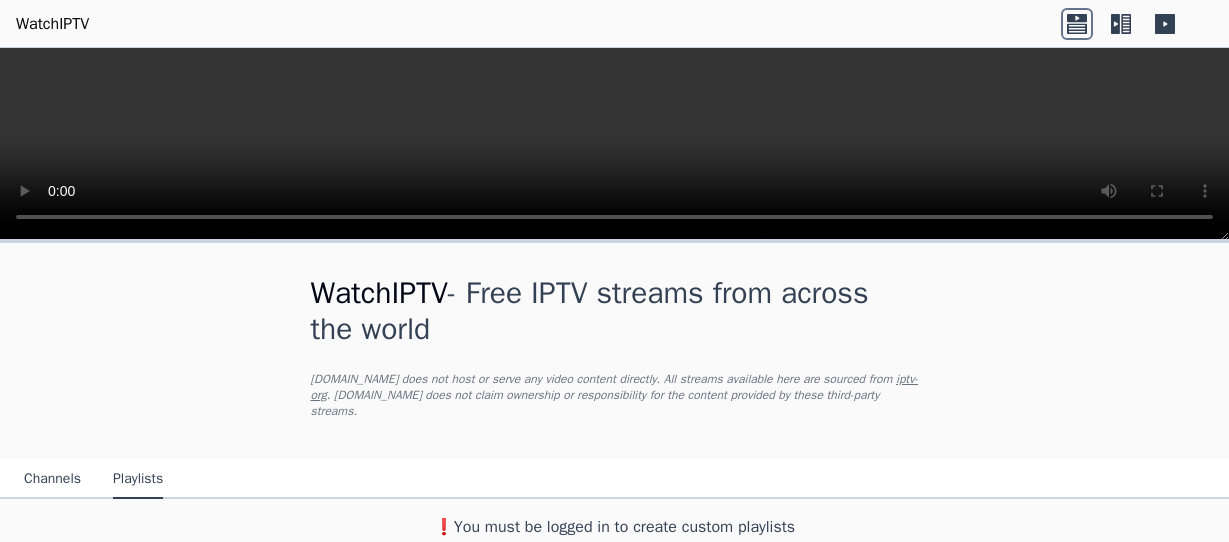 click on "WatchIPTV" at bounding box center (614, 24) 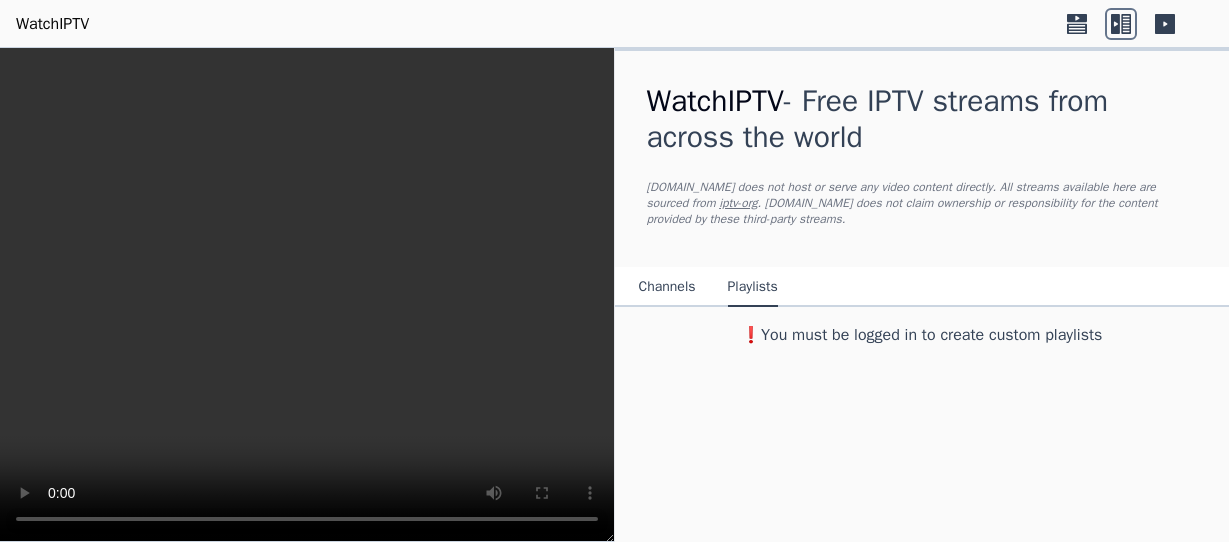 click on "Channels" at bounding box center (667, 288) 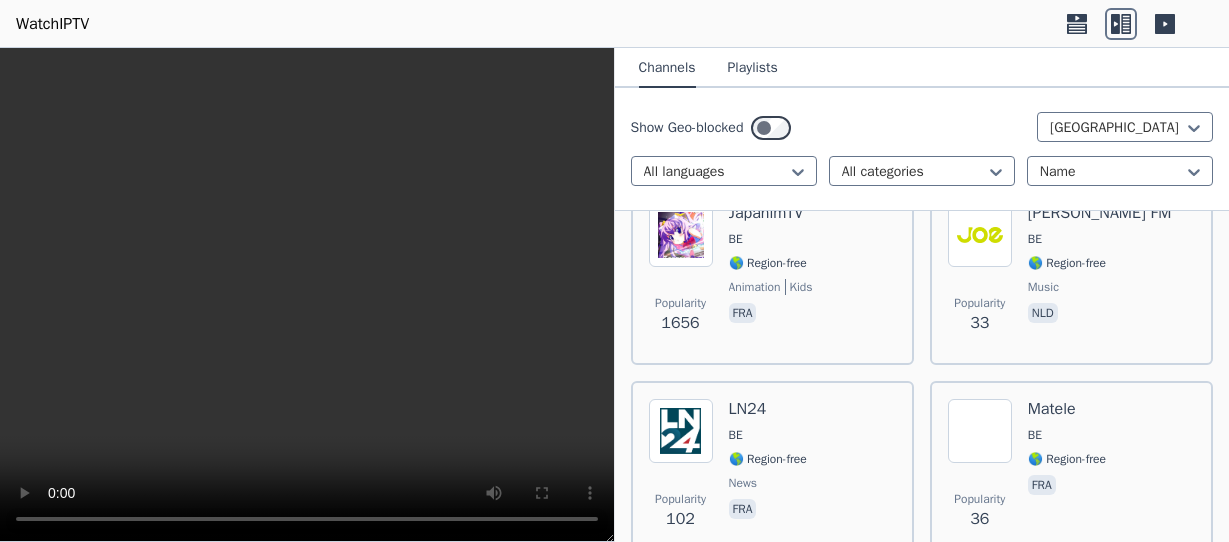scroll, scrollTop: 784, scrollLeft: 0, axis: vertical 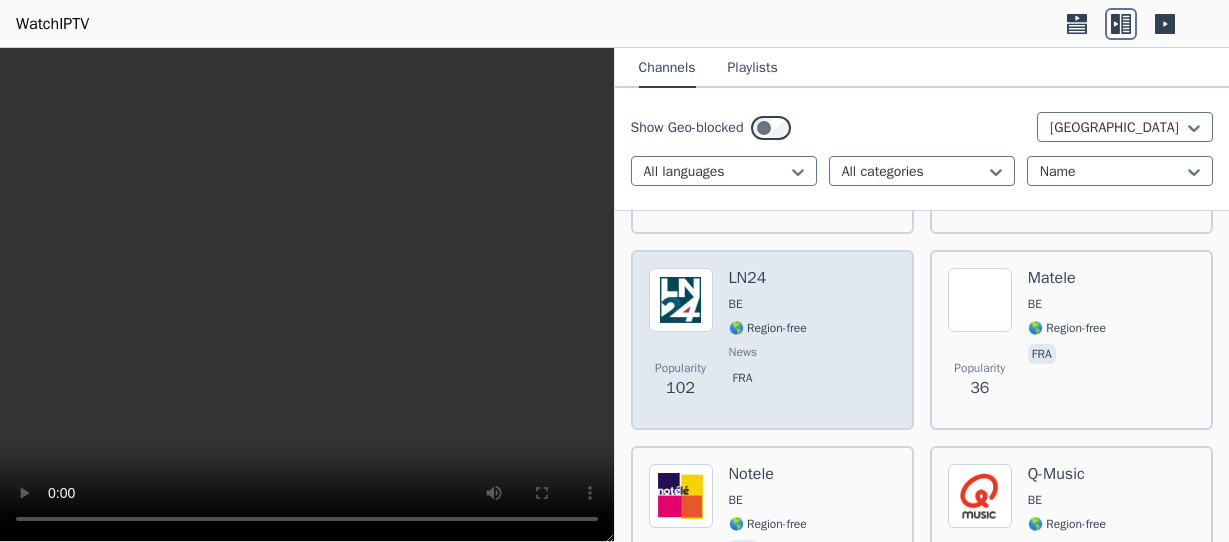 click on "Popularity 102 LN24 BE 🌎 Region-free news fra" at bounding box center [772, 340] 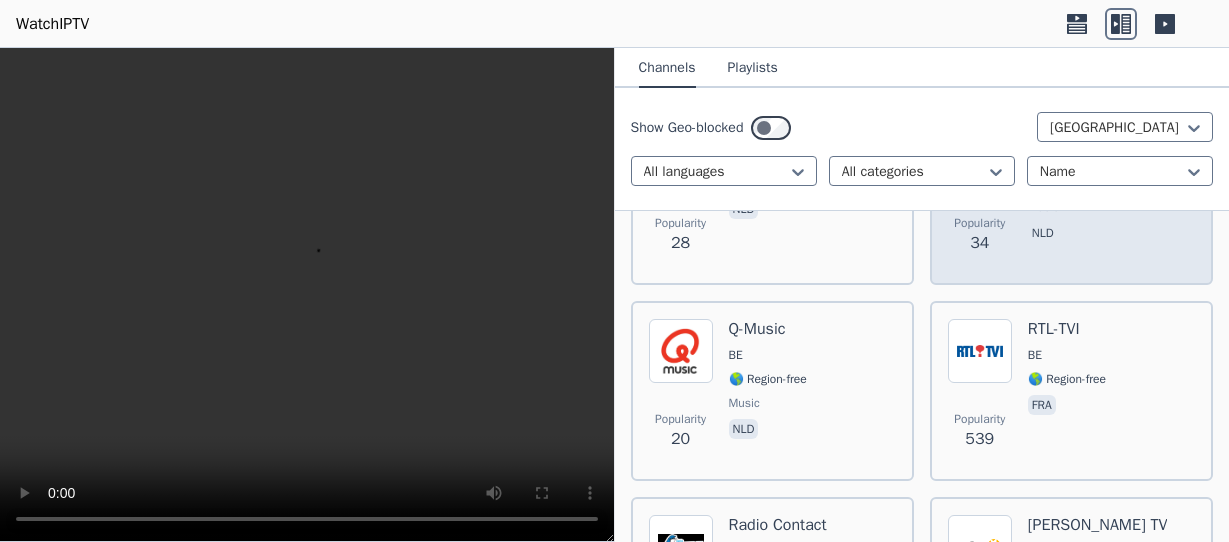 scroll, scrollTop: 1162, scrollLeft: 0, axis: vertical 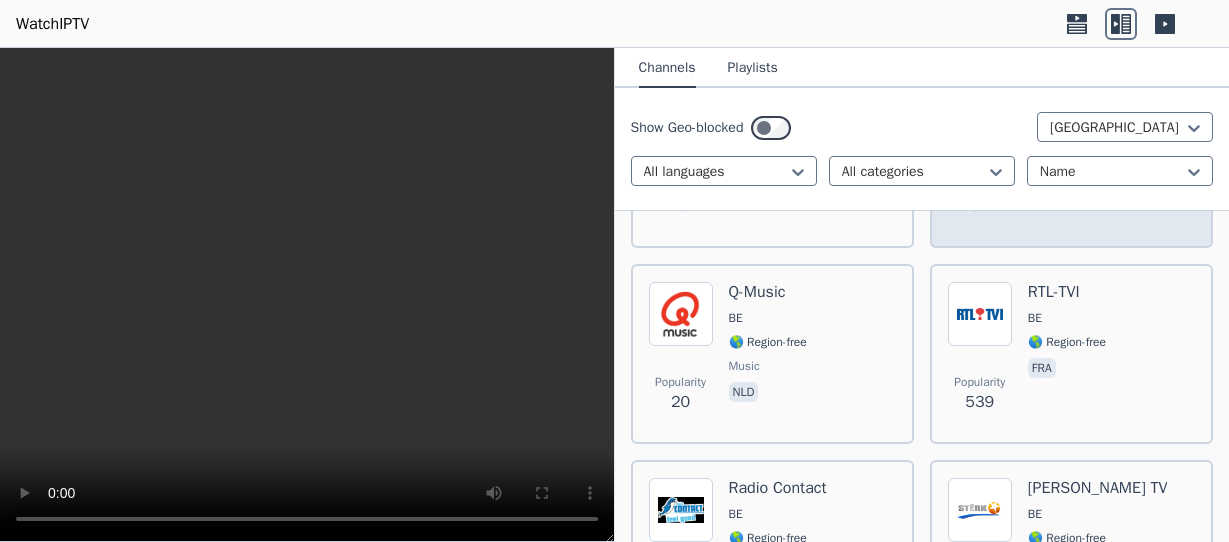 click on "🌎 Region-free" at bounding box center [1067, 342] 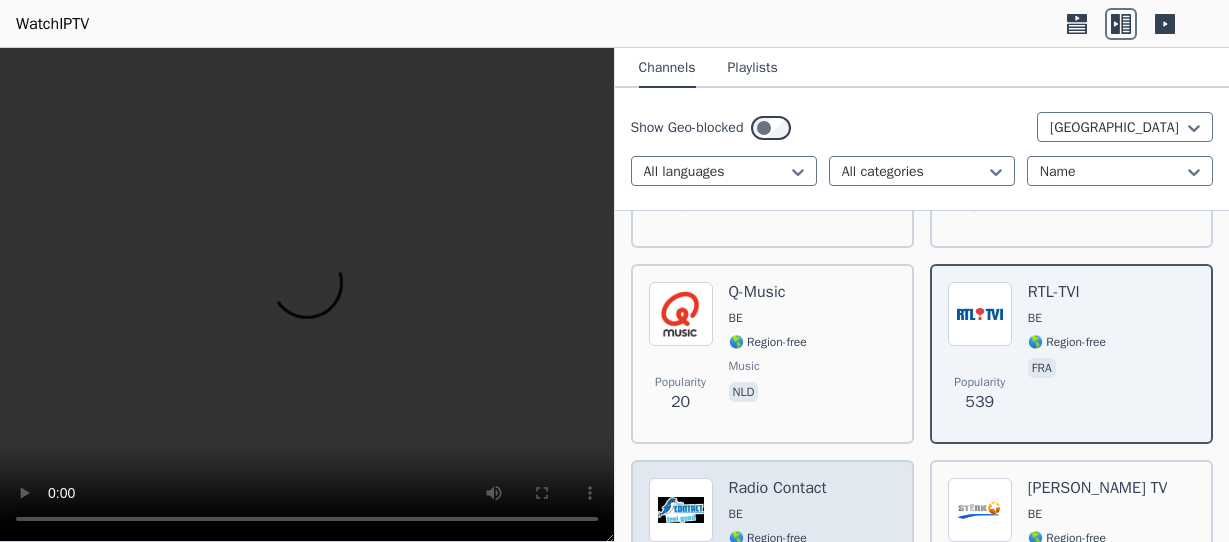 scroll, scrollTop: 784, scrollLeft: 0, axis: vertical 